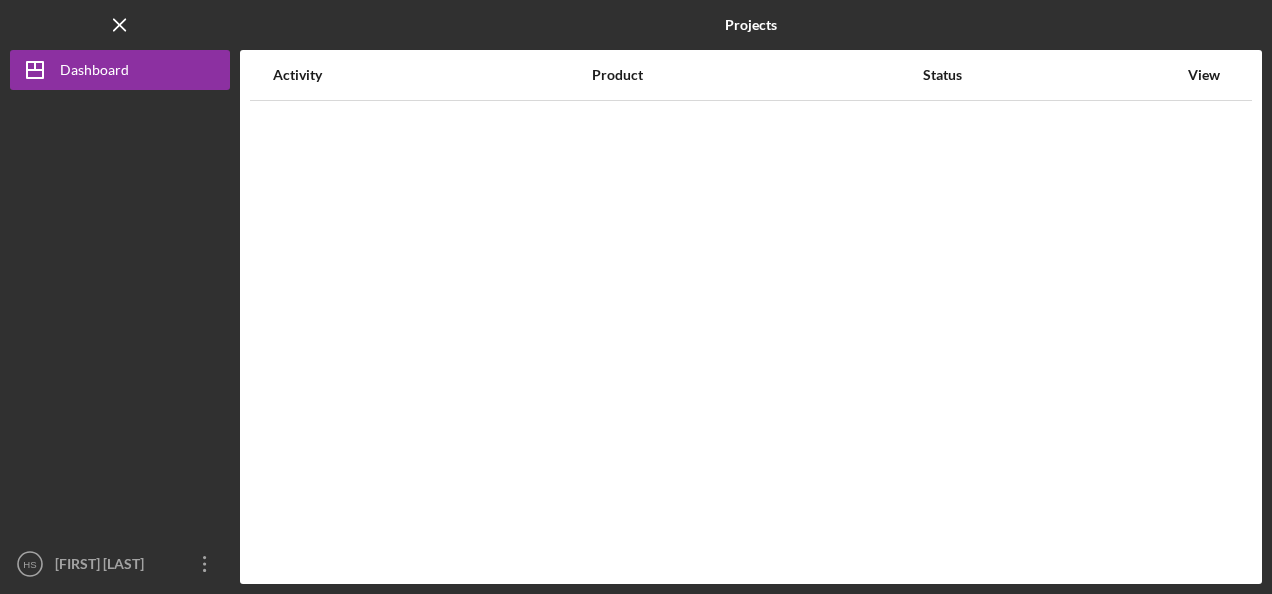 scroll, scrollTop: 0, scrollLeft: 0, axis: both 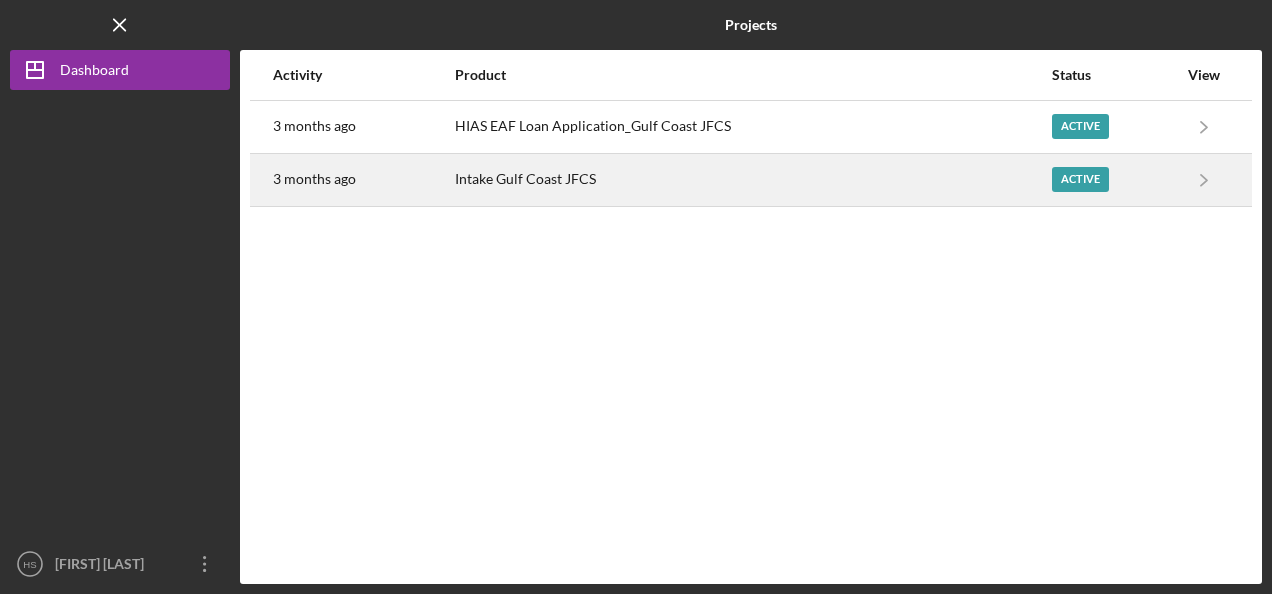 click on "Intake Gulf Coast JFCS" at bounding box center (752, 180) 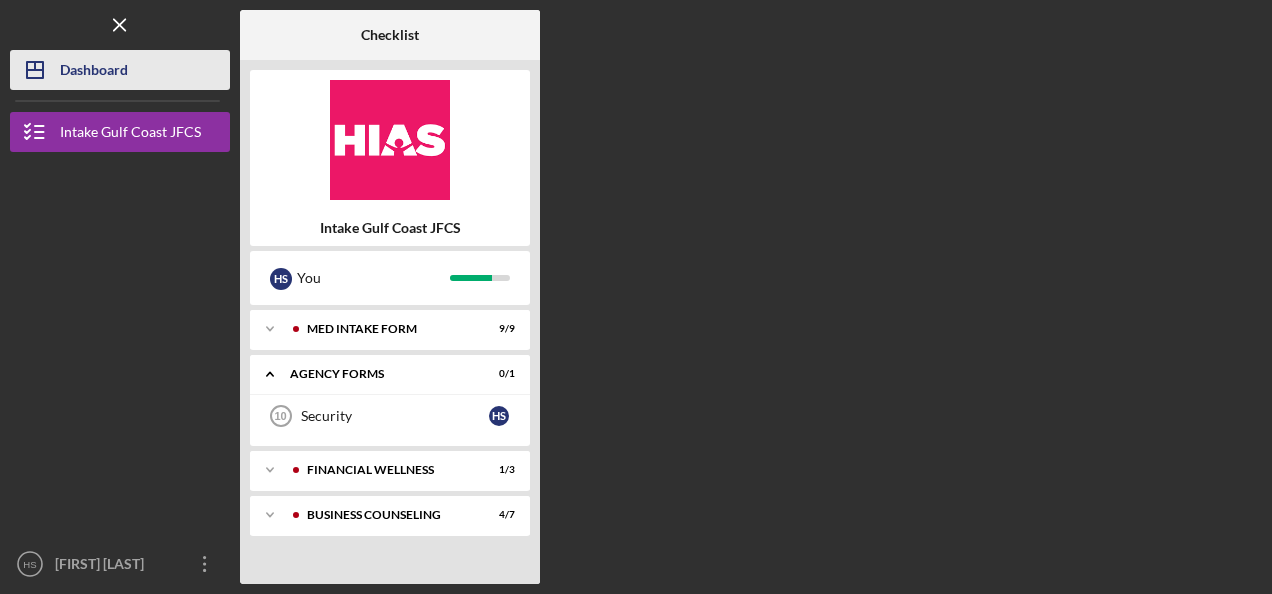 click on "Dashboard" at bounding box center [94, 72] 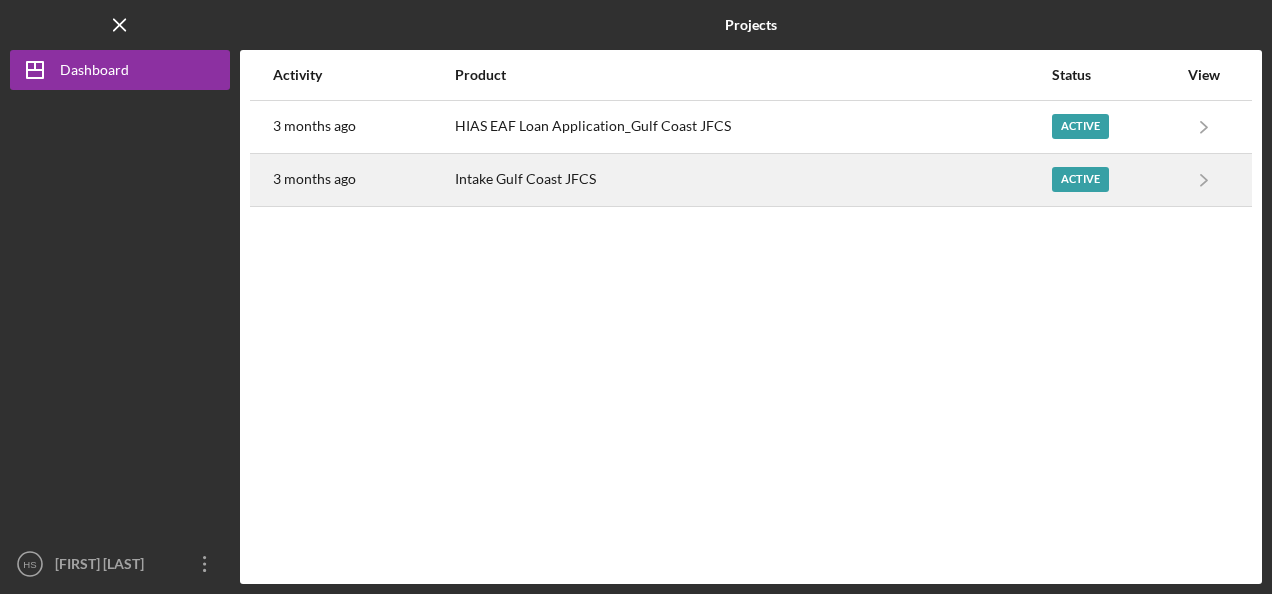 click on "Intake Gulf Coast JFCS" at bounding box center [752, 180] 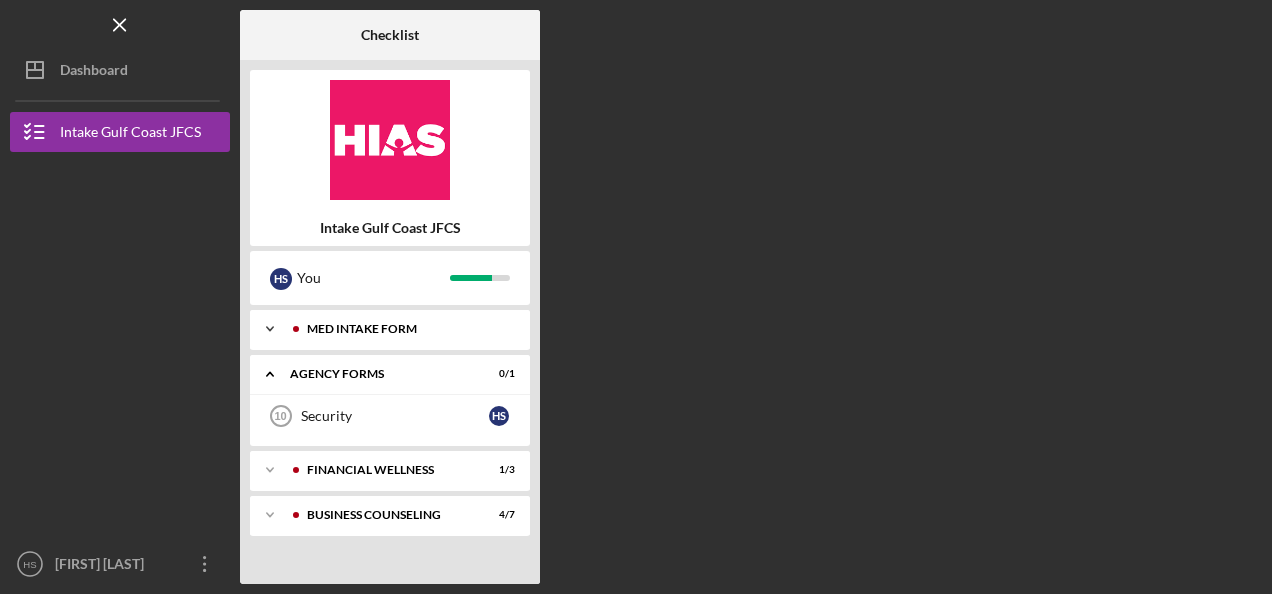 click on "MED Intake Form" at bounding box center [406, 329] 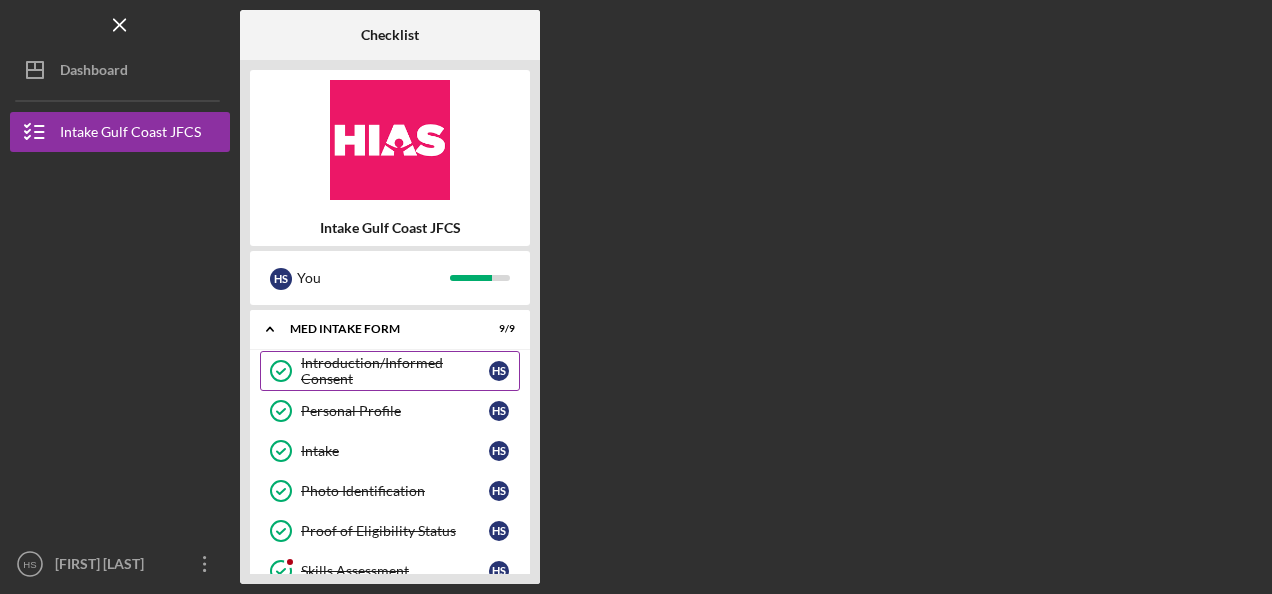 click on "Introduction/Informed Consent" at bounding box center (395, 371) 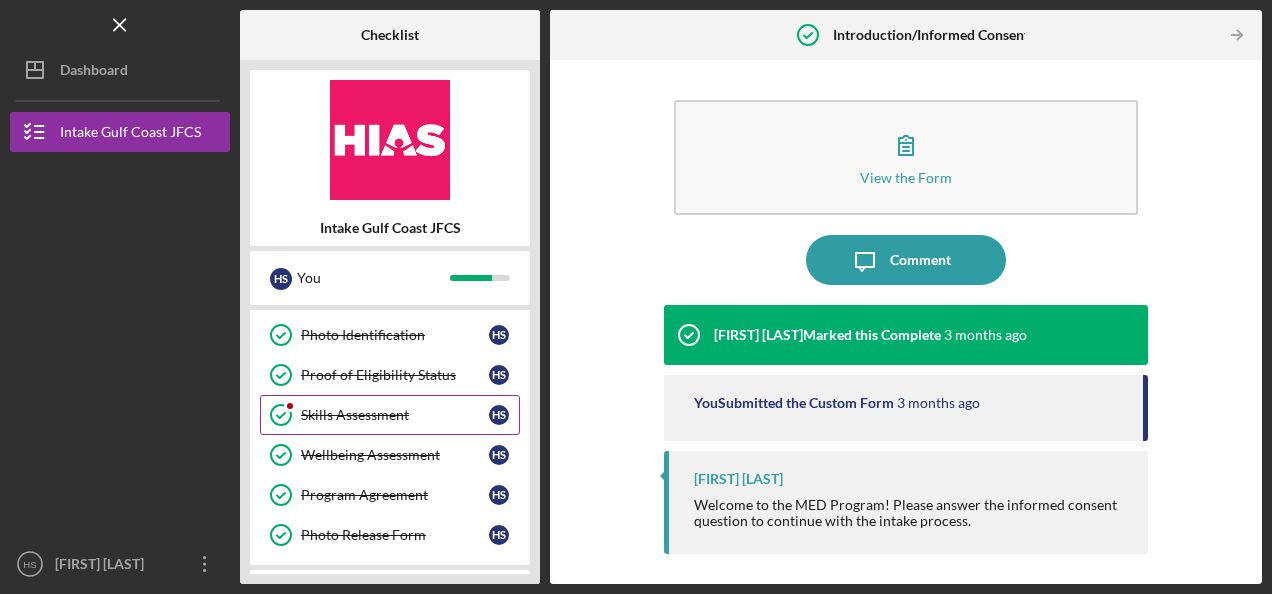 scroll, scrollTop: 100, scrollLeft: 0, axis: vertical 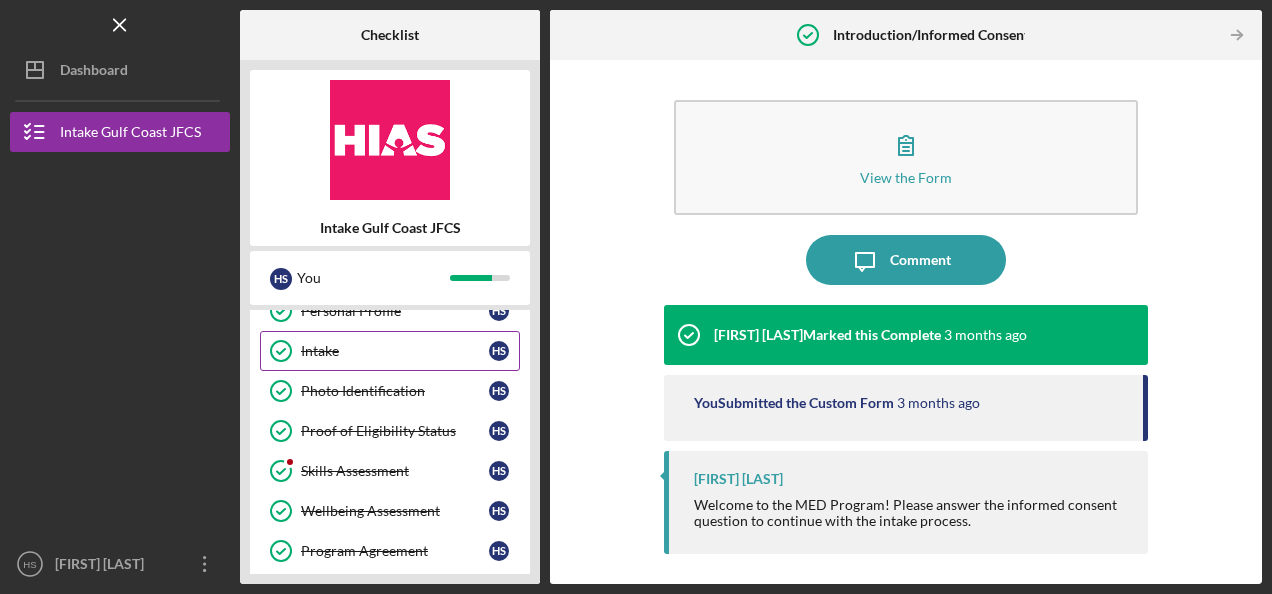 click on "Intake Intake H S" at bounding box center [390, 351] 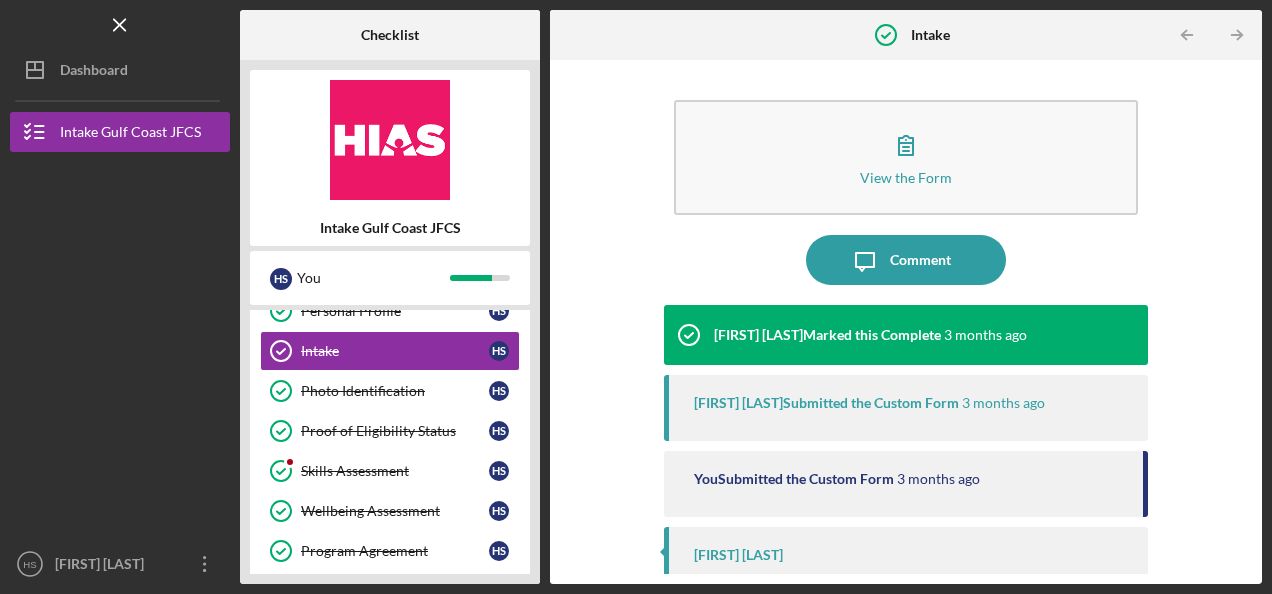 scroll, scrollTop: 170, scrollLeft: 0, axis: vertical 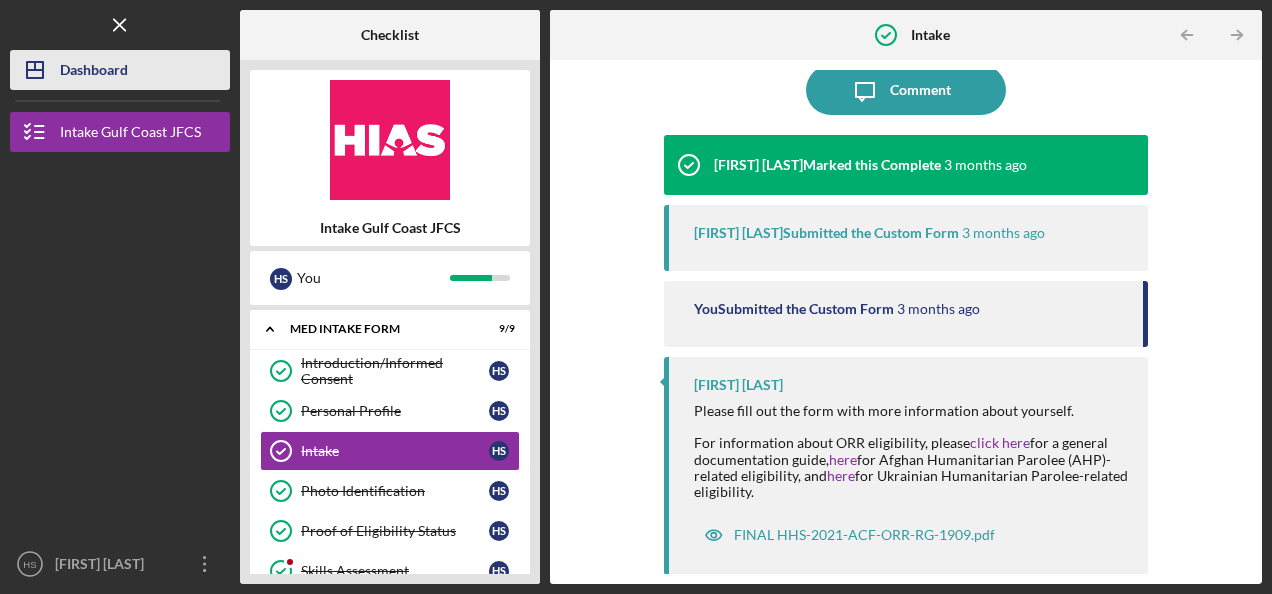 click on "Dashboard" at bounding box center (94, 72) 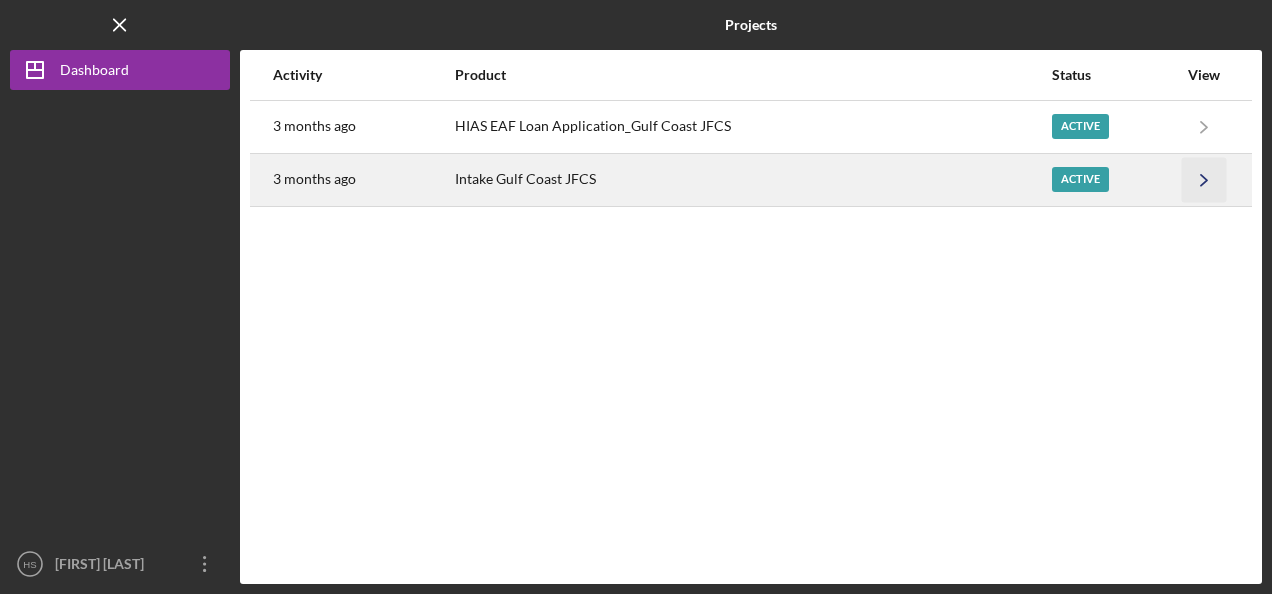 click on "Icon/Navigate" 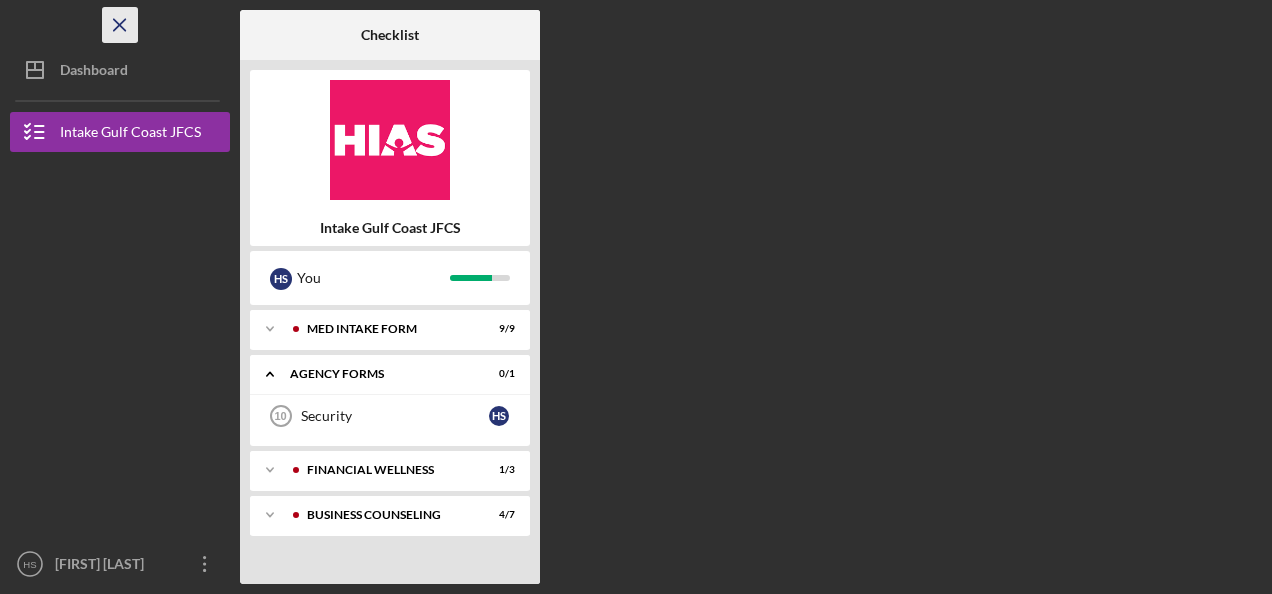 click on "Icon/Menu Close" 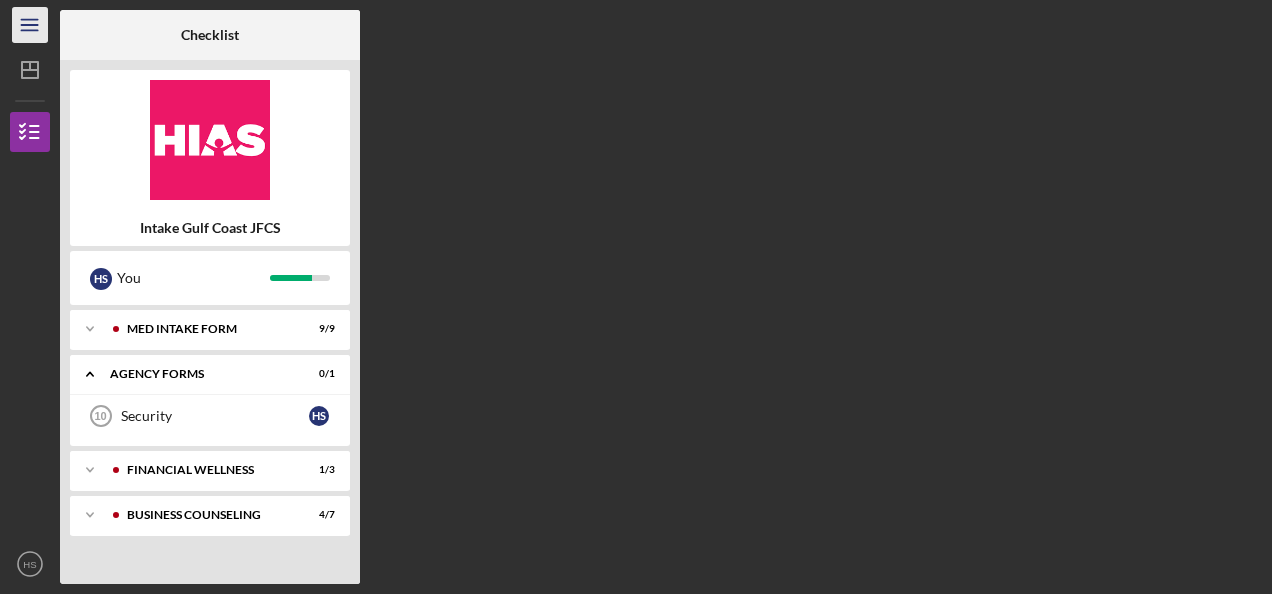 click on "Icon/Menu" 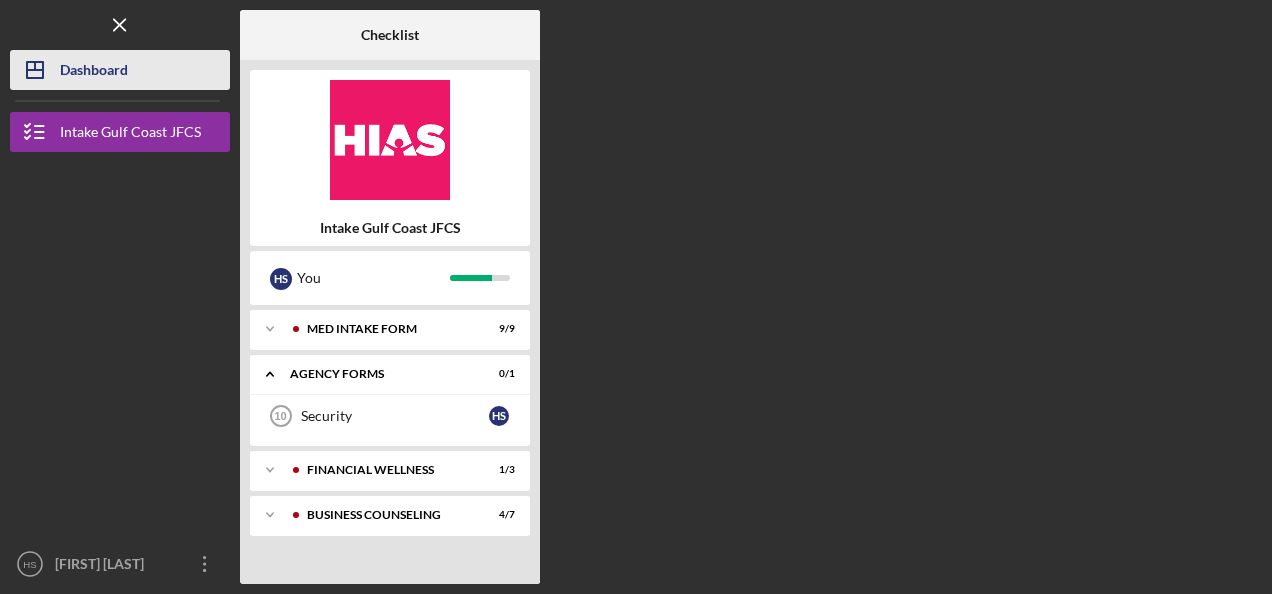 click on "Icon/Dashboard" 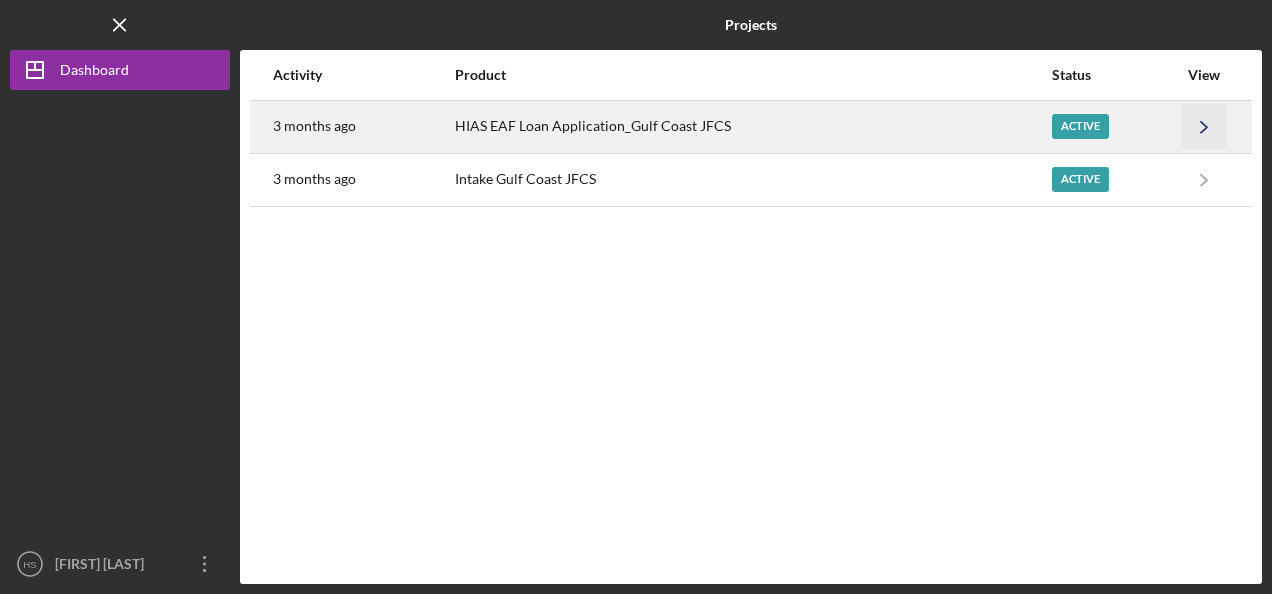 click on "Icon/Navigate" 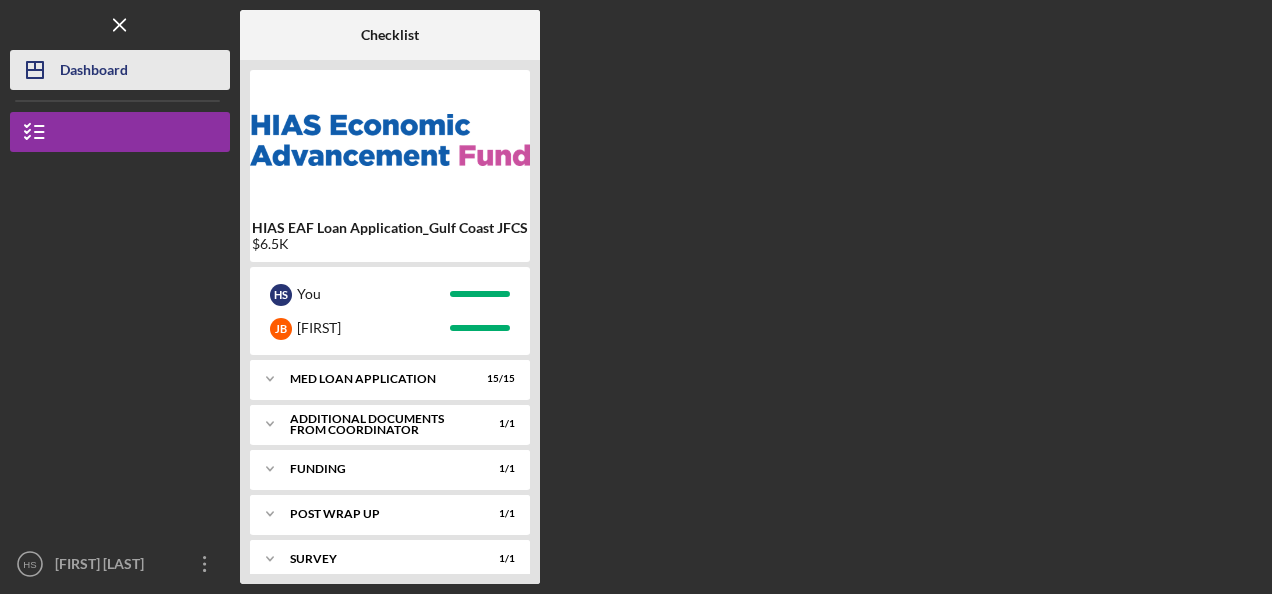 click on "Dashboard" at bounding box center [94, 72] 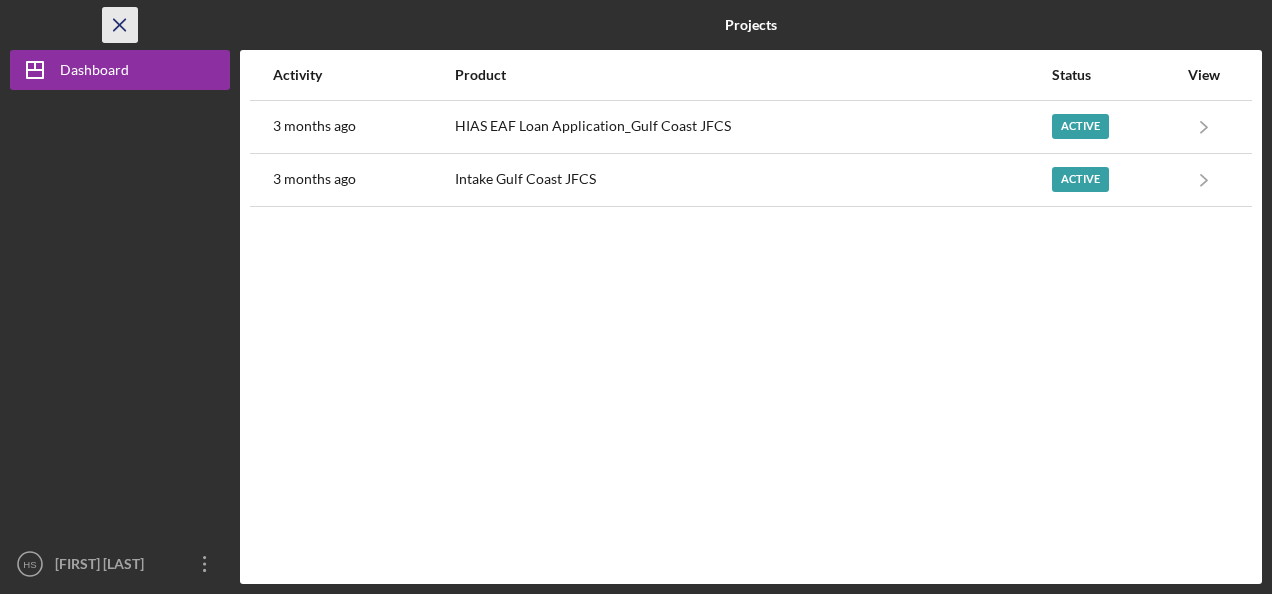click on "Icon/Menu Close" 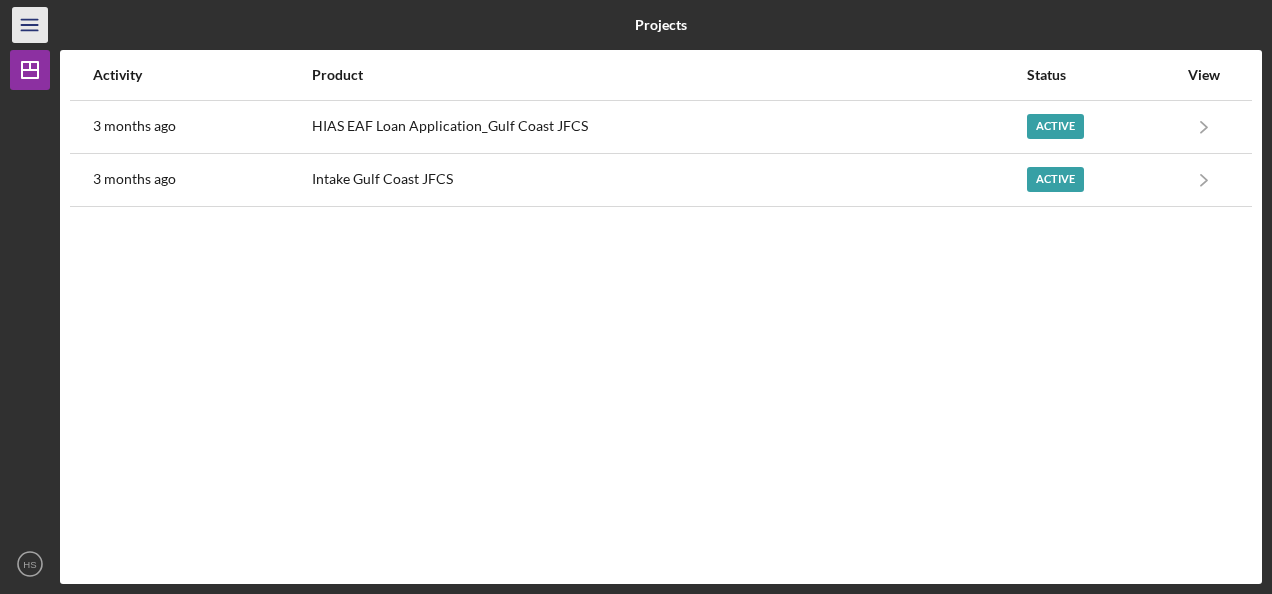 click on "Icon/Menu" 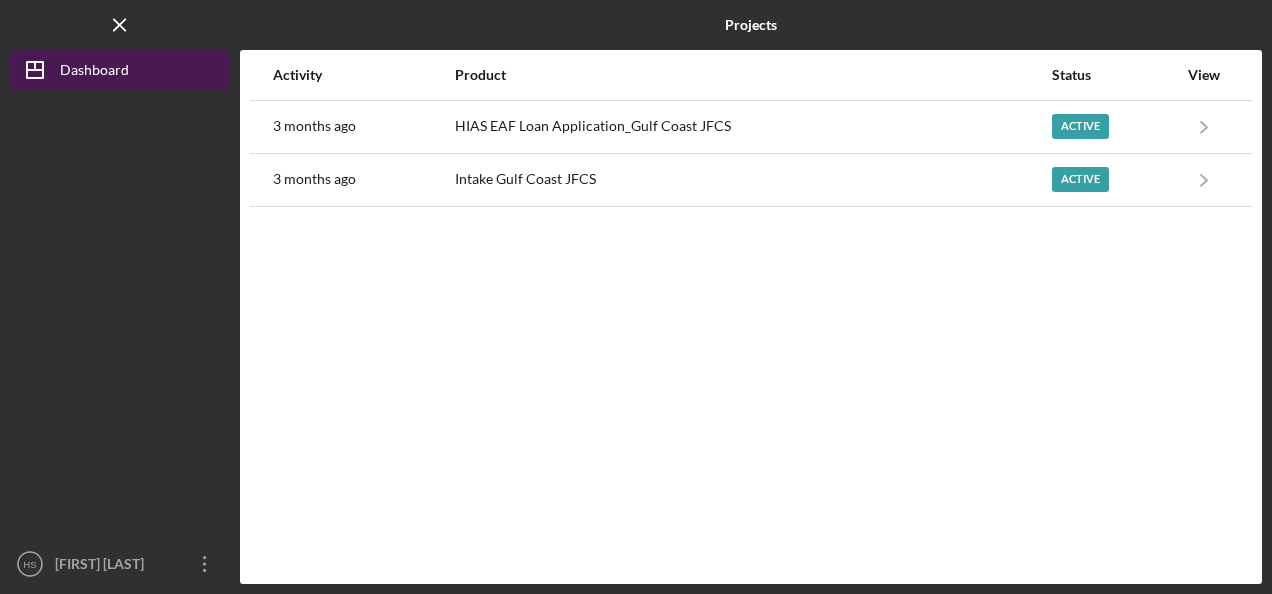 click on "Icon/Dashboard" 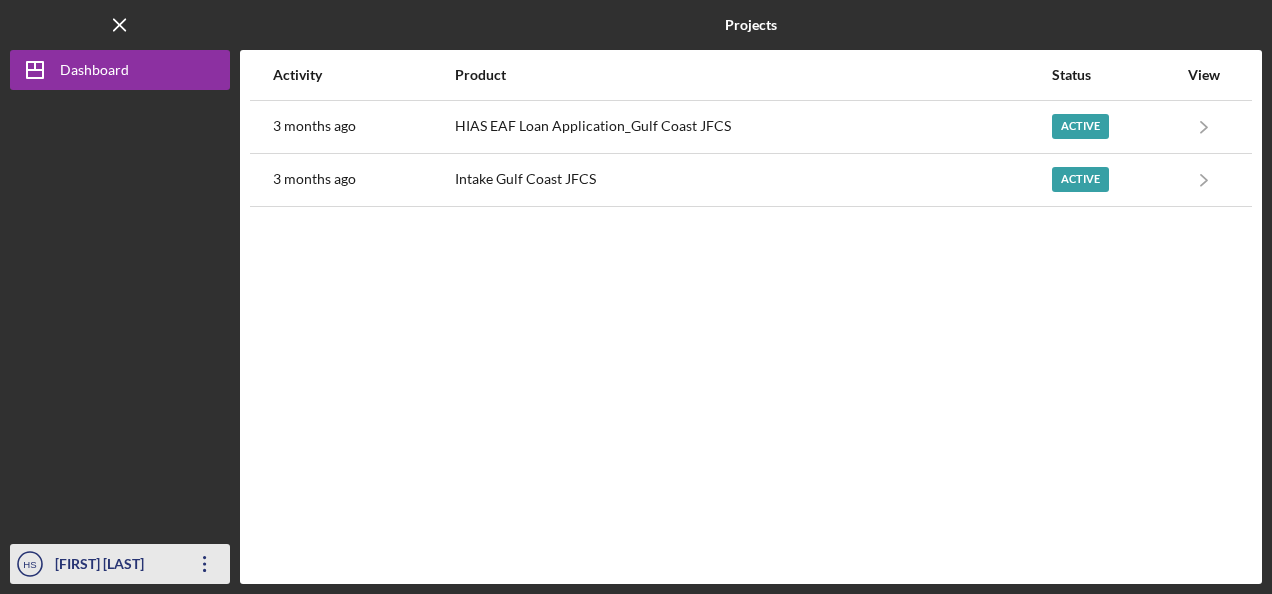 click on "Icon/Overflow" 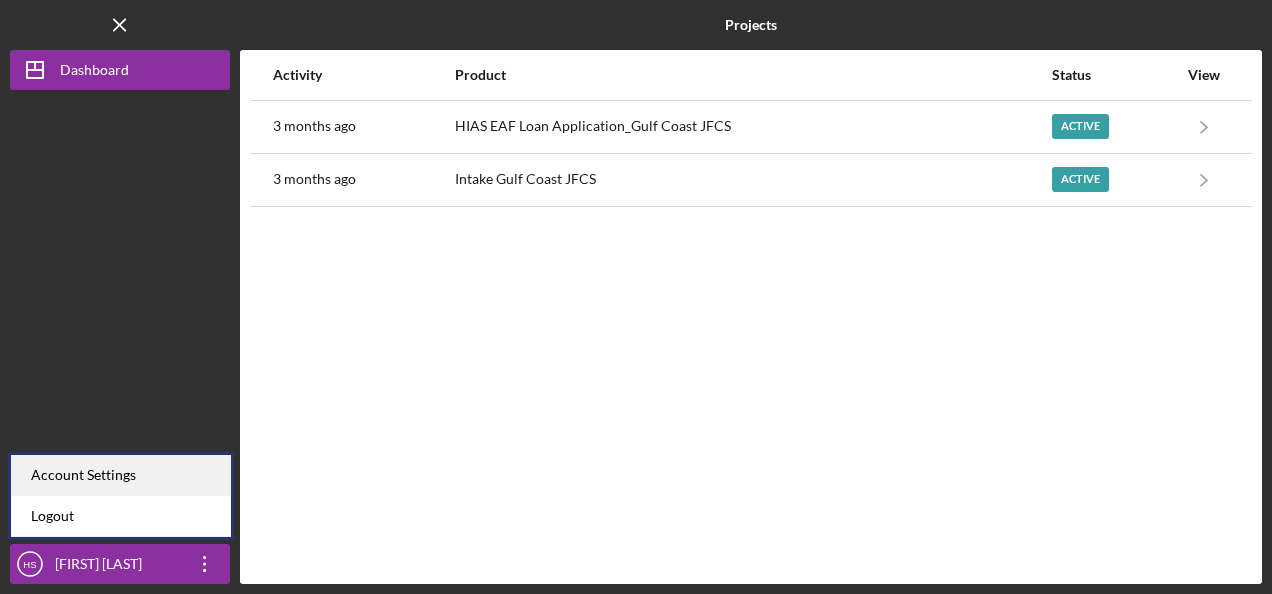 click on "Account Settings" at bounding box center (121, 475) 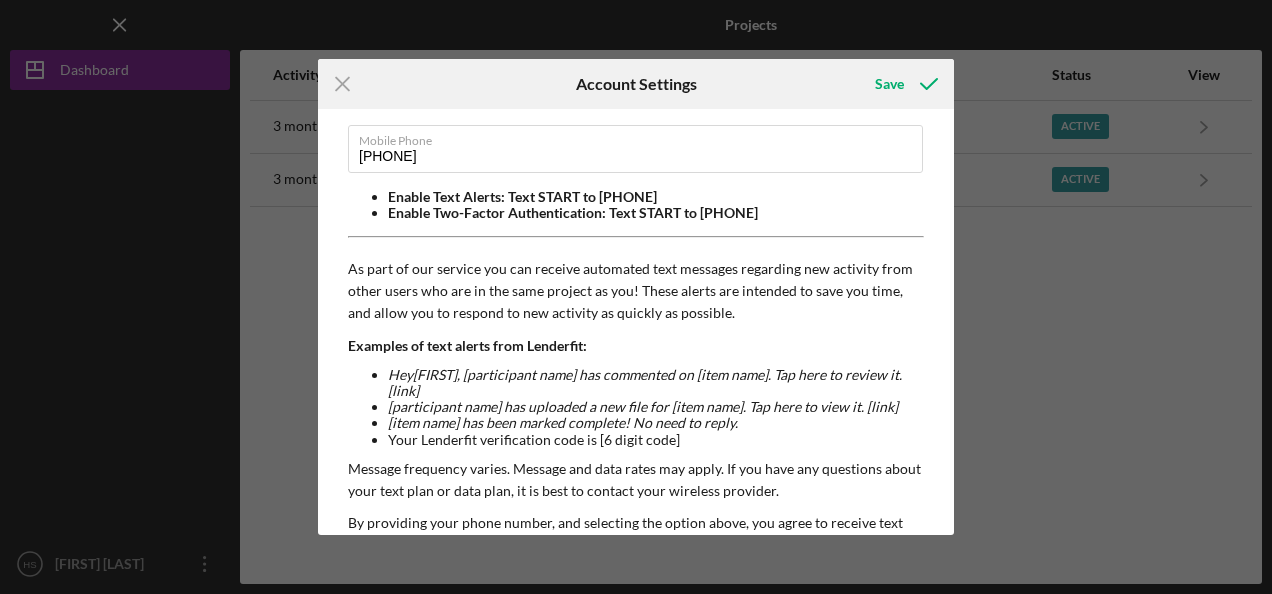 scroll, scrollTop: 294, scrollLeft: 0, axis: vertical 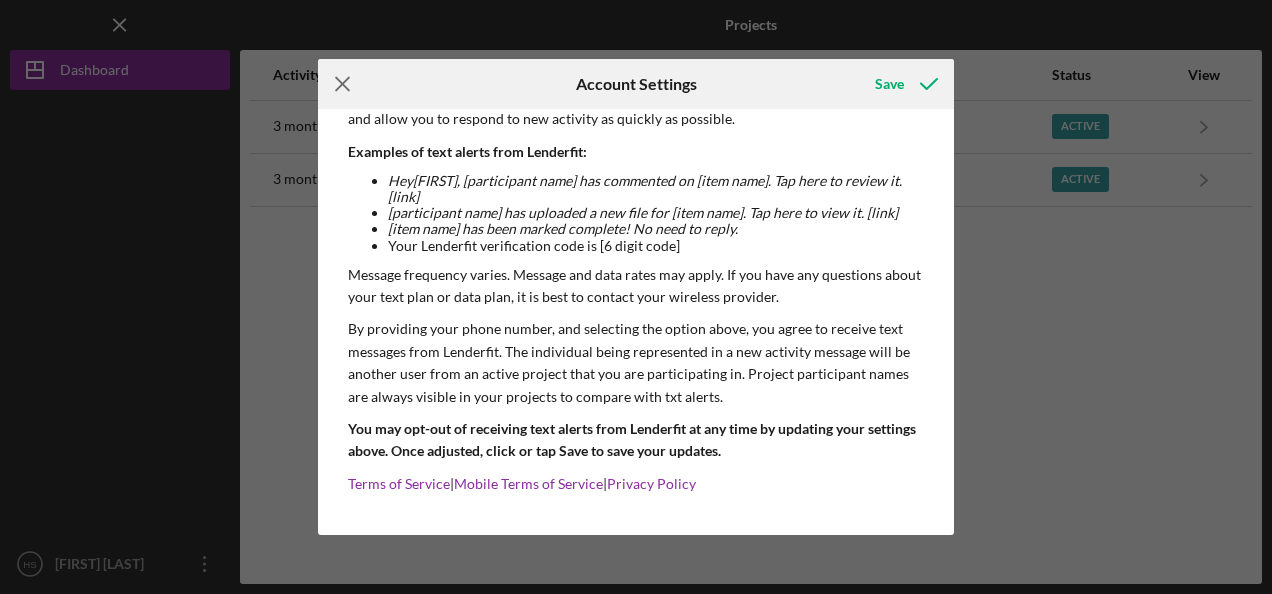 click on "Icon/Menu Close" 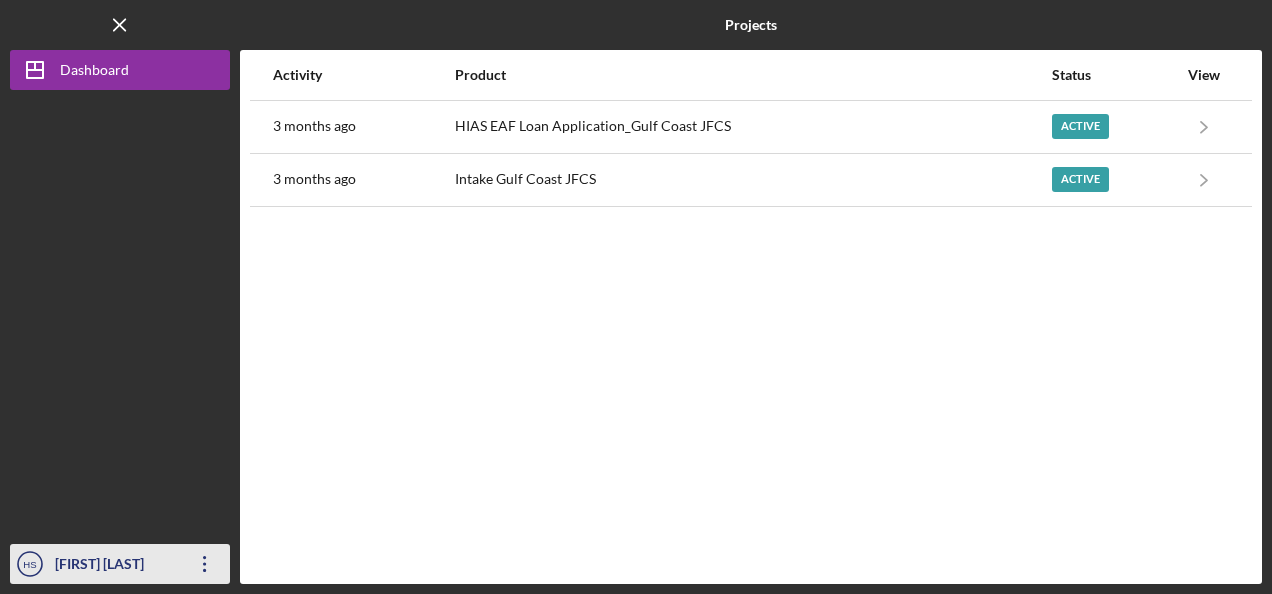 click on "Icon/Overflow" 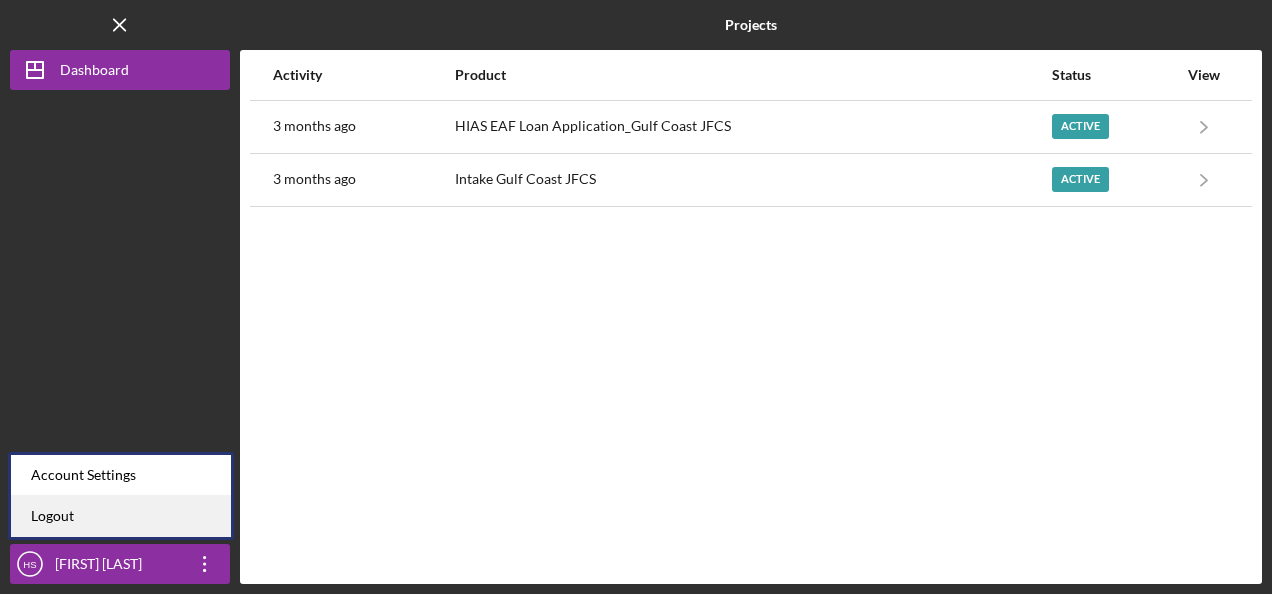 click on "Logout" at bounding box center [121, 516] 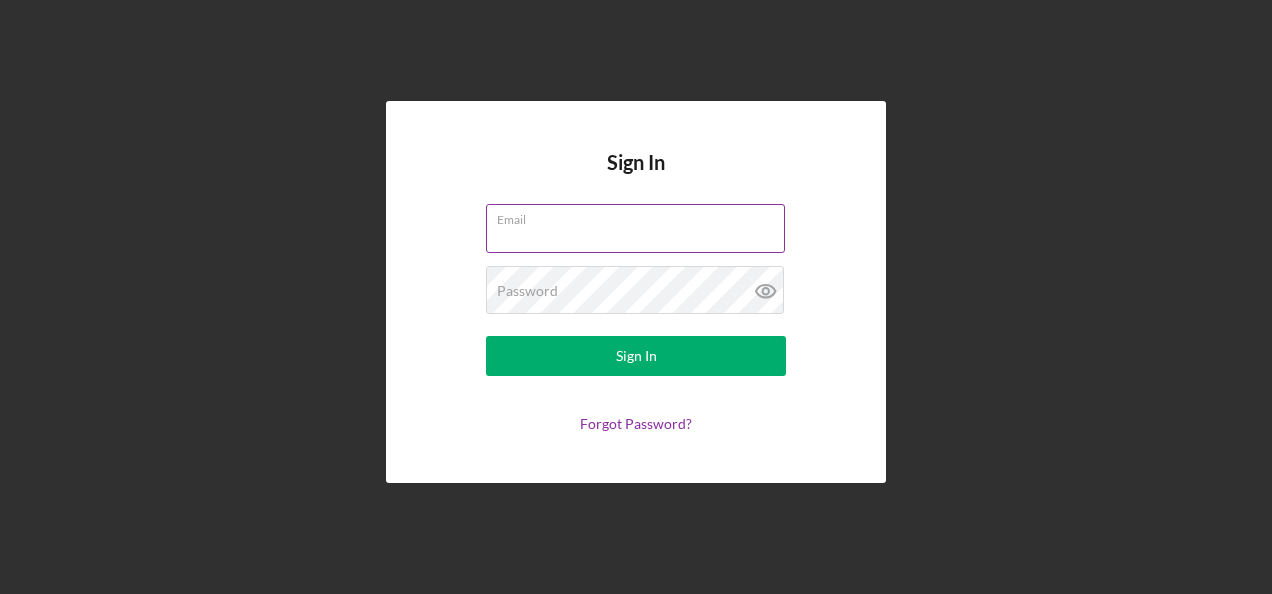 click on "Email" at bounding box center (641, 216) 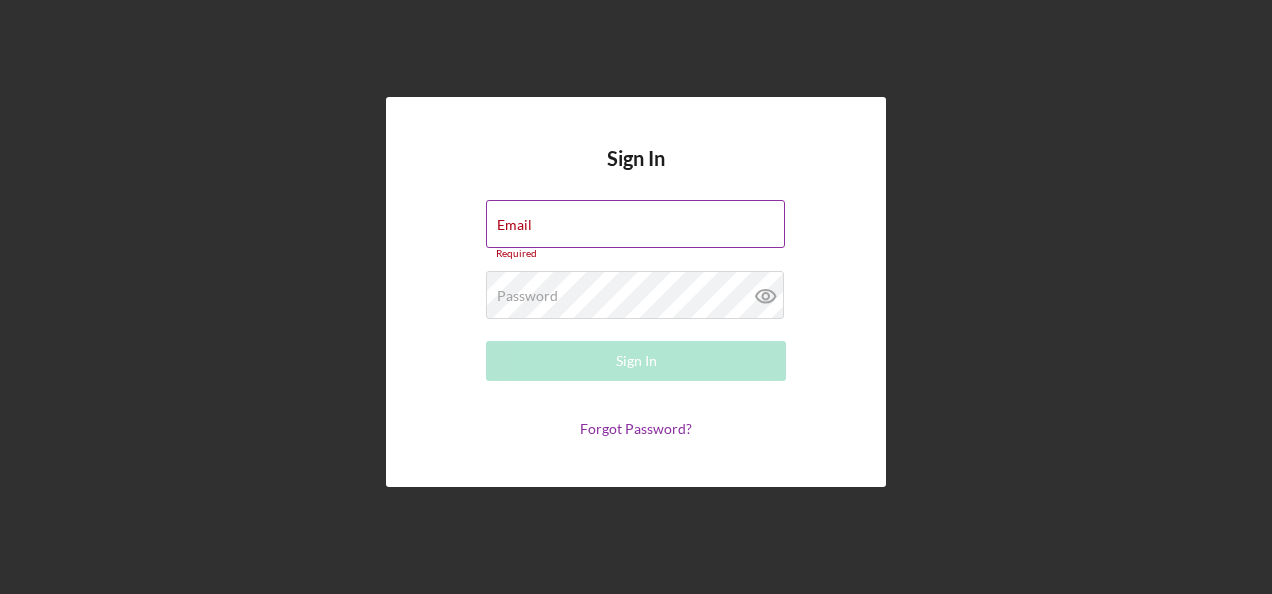 click on "Email" at bounding box center (514, 225) 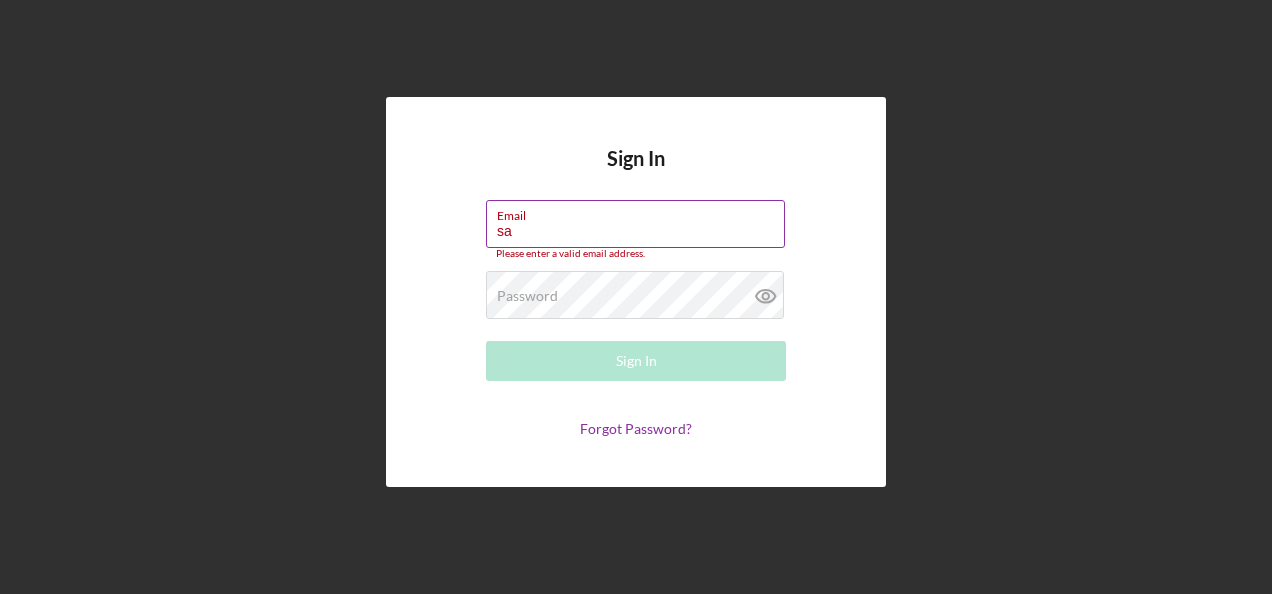 type on "[EMAIL]" 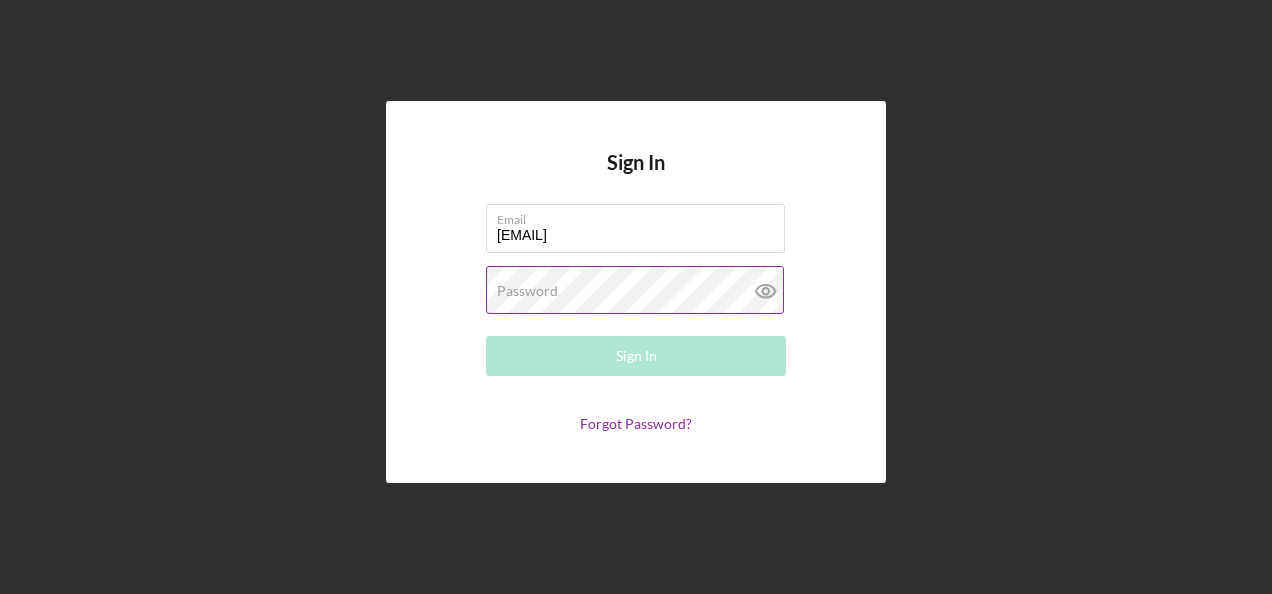 click on "Password" at bounding box center [527, 291] 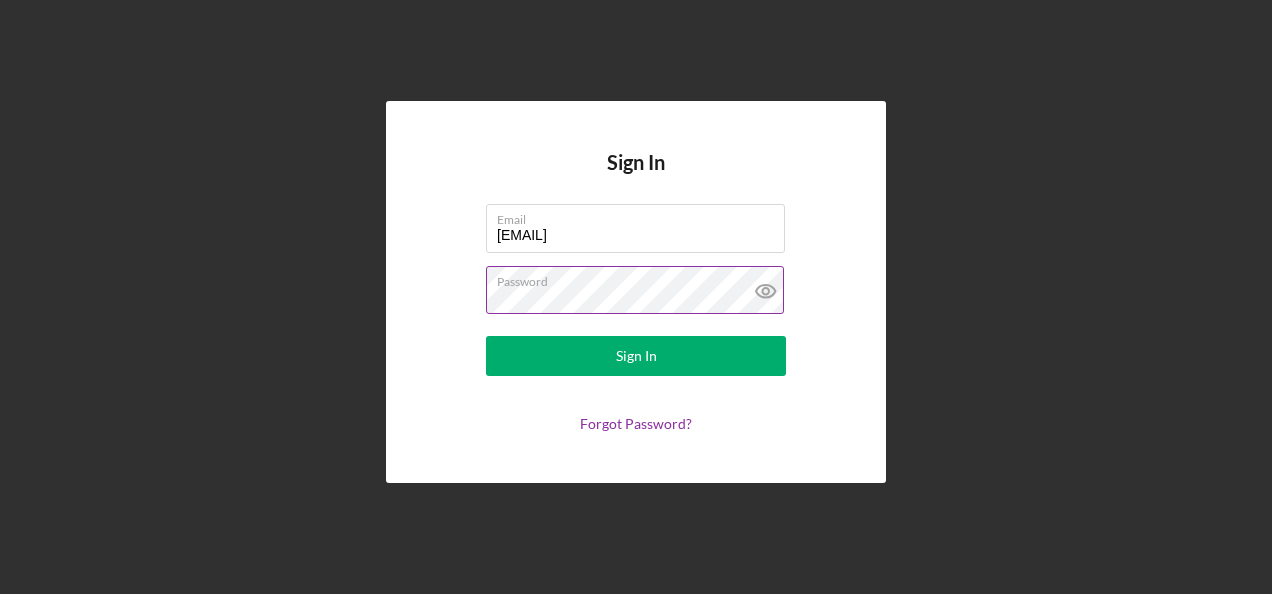 click on "Sign In" at bounding box center (636, 356) 